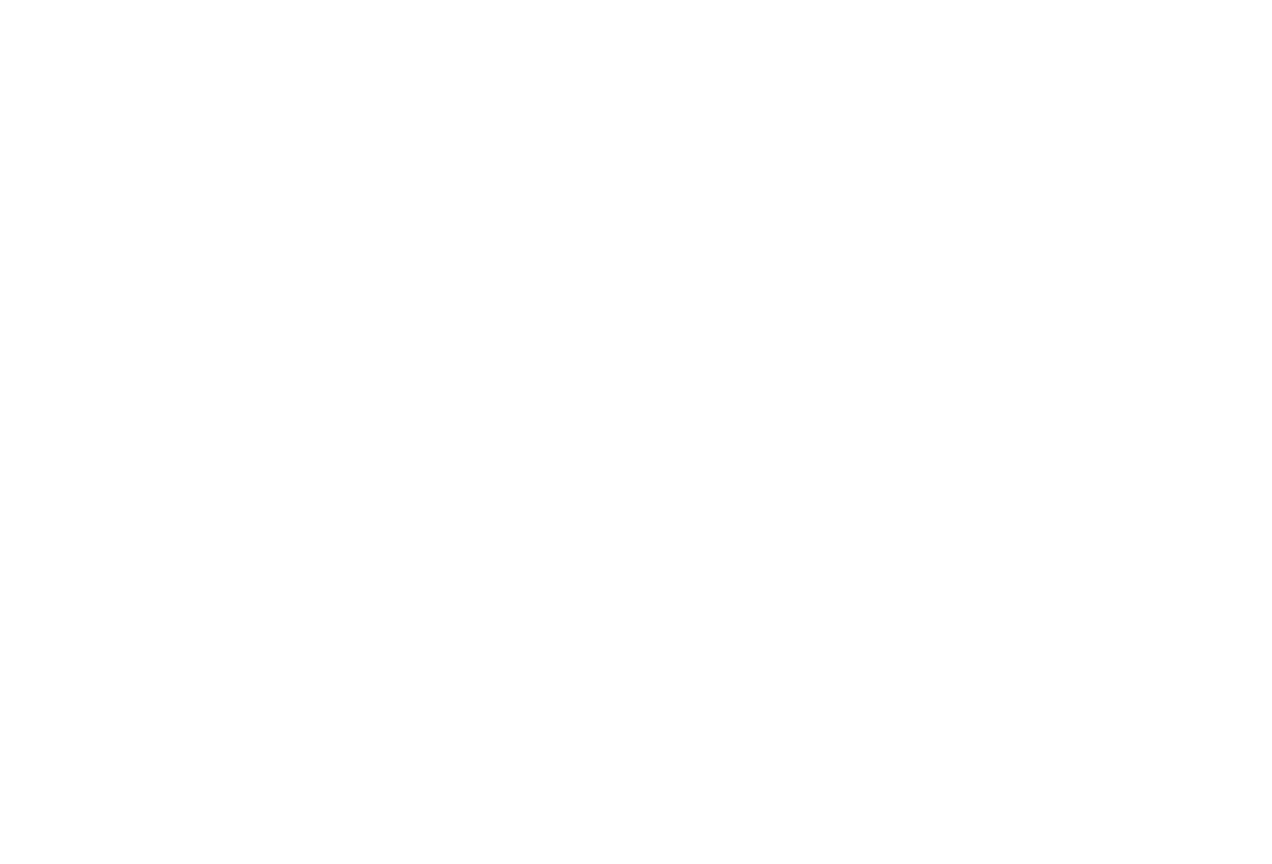 scroll, scrollTop: 0, scrollLeft: 0, axis: both 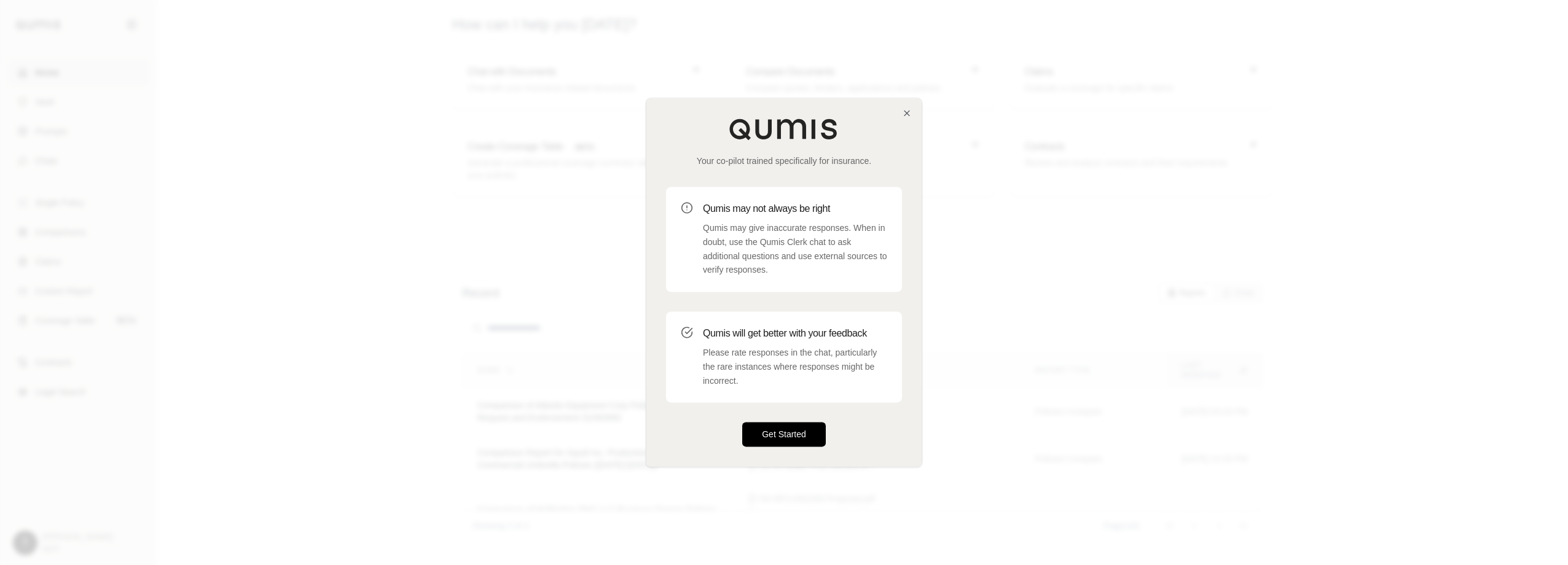 click on "Get Started" at bounding box center [784, 435] 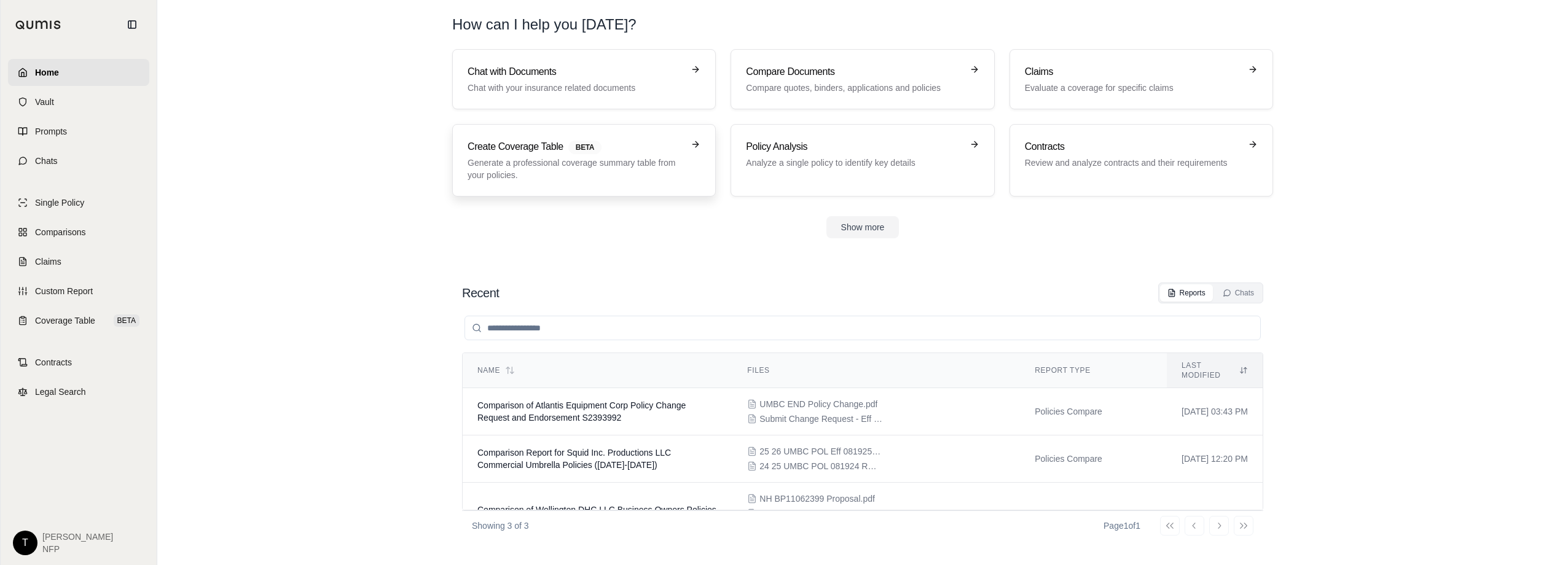 click on "Generate a professional coverage summary table from your policies." at bounding box center [575, 169] 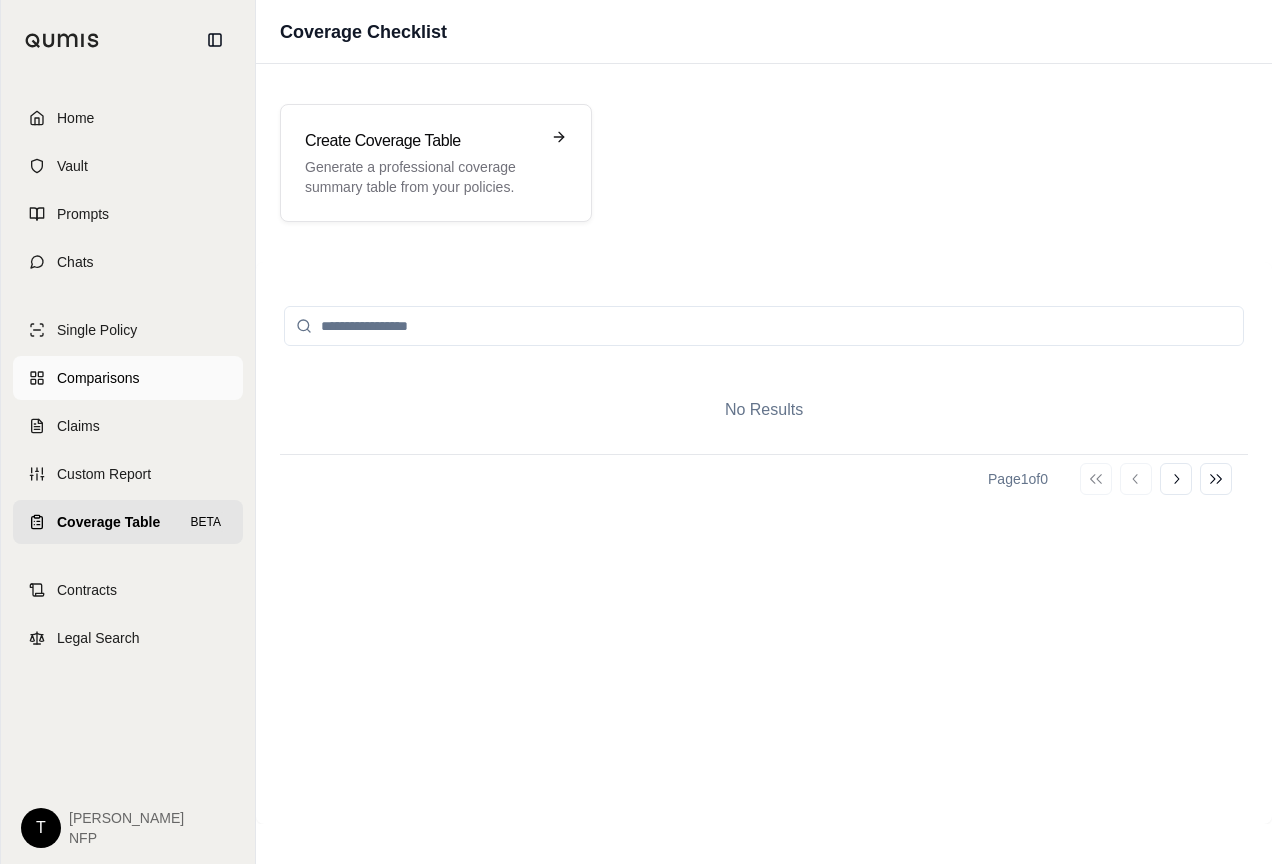 click on "Comparisons" at bounding box center [98, 378] 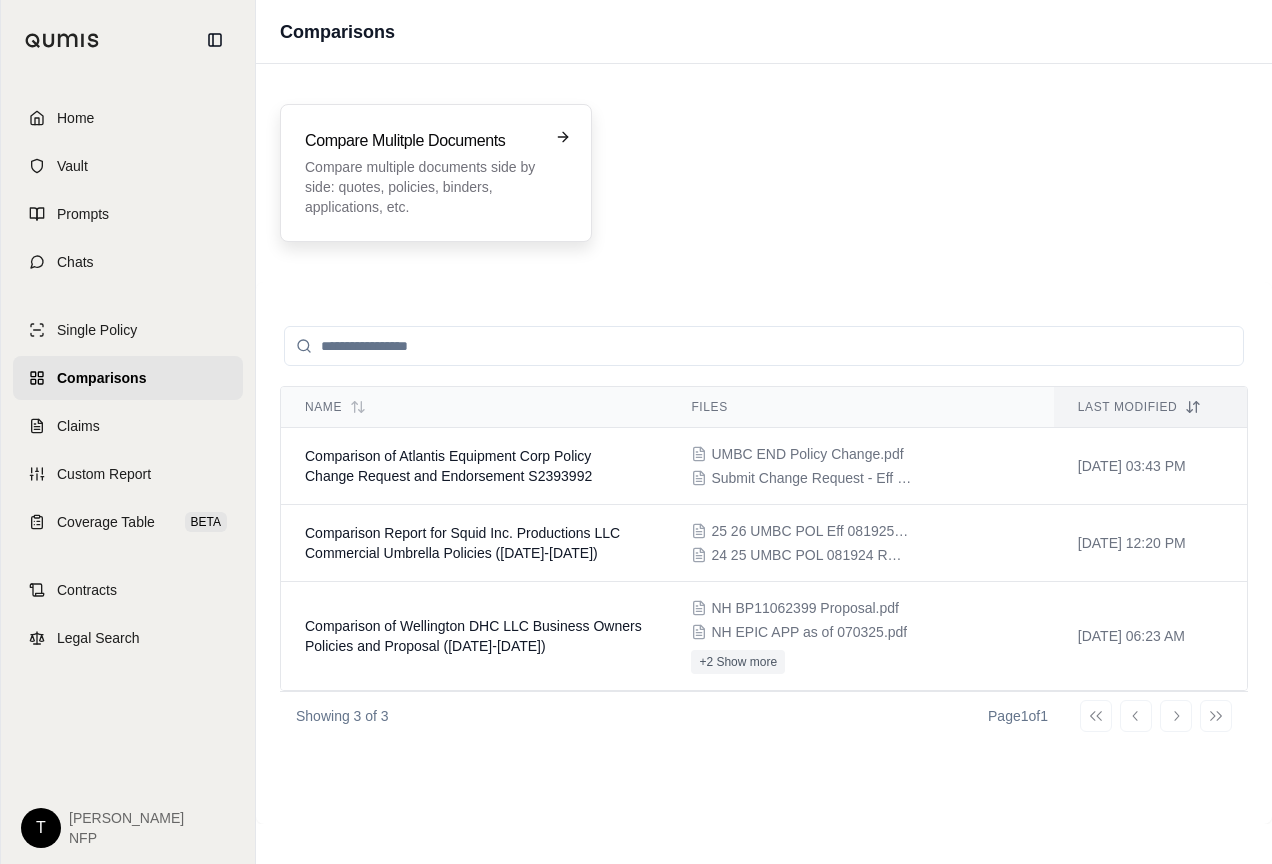 click on "Compare multiple documents side by side: quotes, policies, binders, applications, etc." at bounding box center (422, 187) 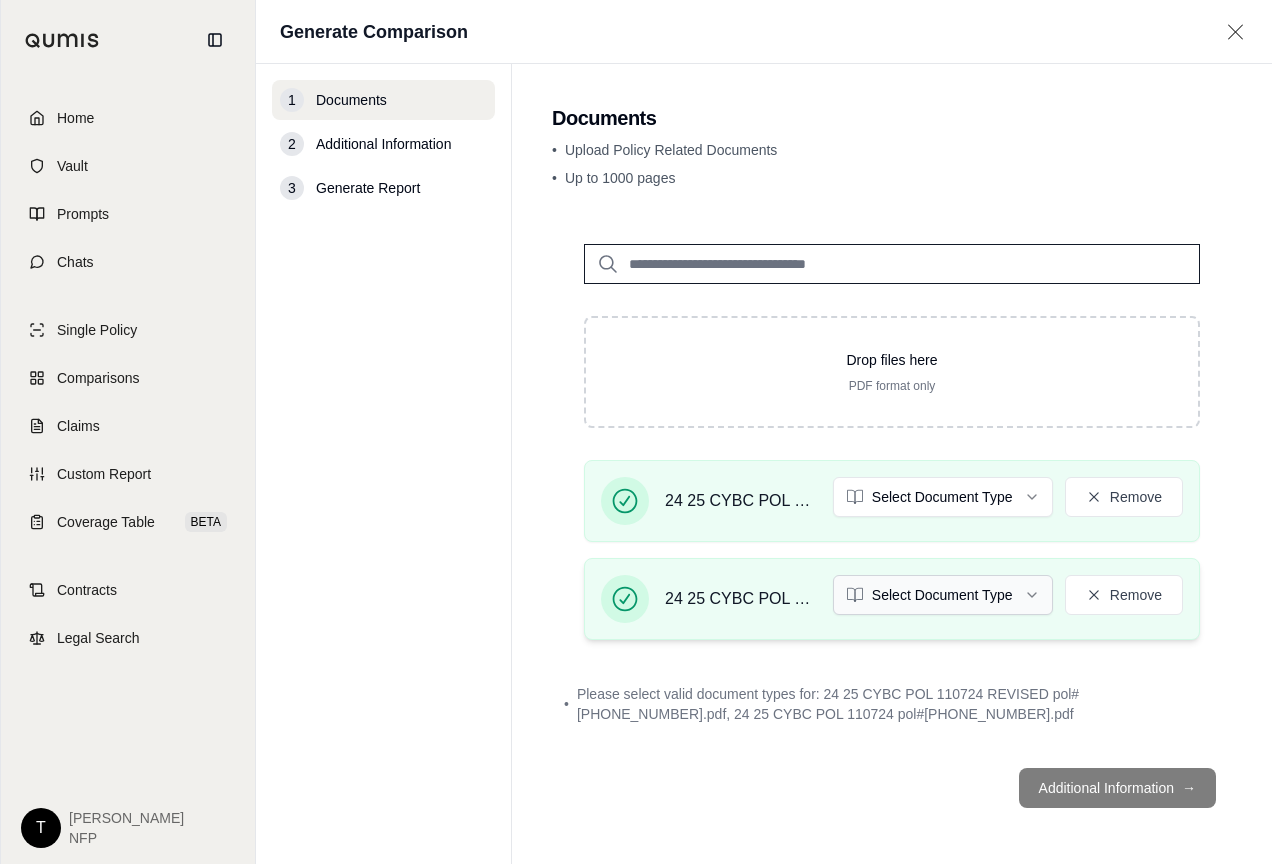 click on "Home Vault Prompts Chats Single Policy Comparisons Claims Custom Report Coverage Table BETA Contracts Legal Search T [PERSON_NAME] NFP Generate Comparison 1 Documents 2 Additional Information 3 Generate Report Documents • Upload Policy Related Documents • Up to 1000 pages Drop files here PDF format only 24 25 CYBC POL 110724 pol#[PHONE_NUMBER].pdf Select Document Type Remove 24 25 CYBC POL 110724 REVISED pol#[PHONE_NUMBER].pdf Select Document Type Remove • Please select valid document types for: 24 25 CYBC POL 110724 REVISED pol#[PHONE_NUMBER].pdf,
24 25 CYBC POL 110724 pol#[PHONE_NUMBER].pdf Additional Information →" at bounding box center [636, 432] 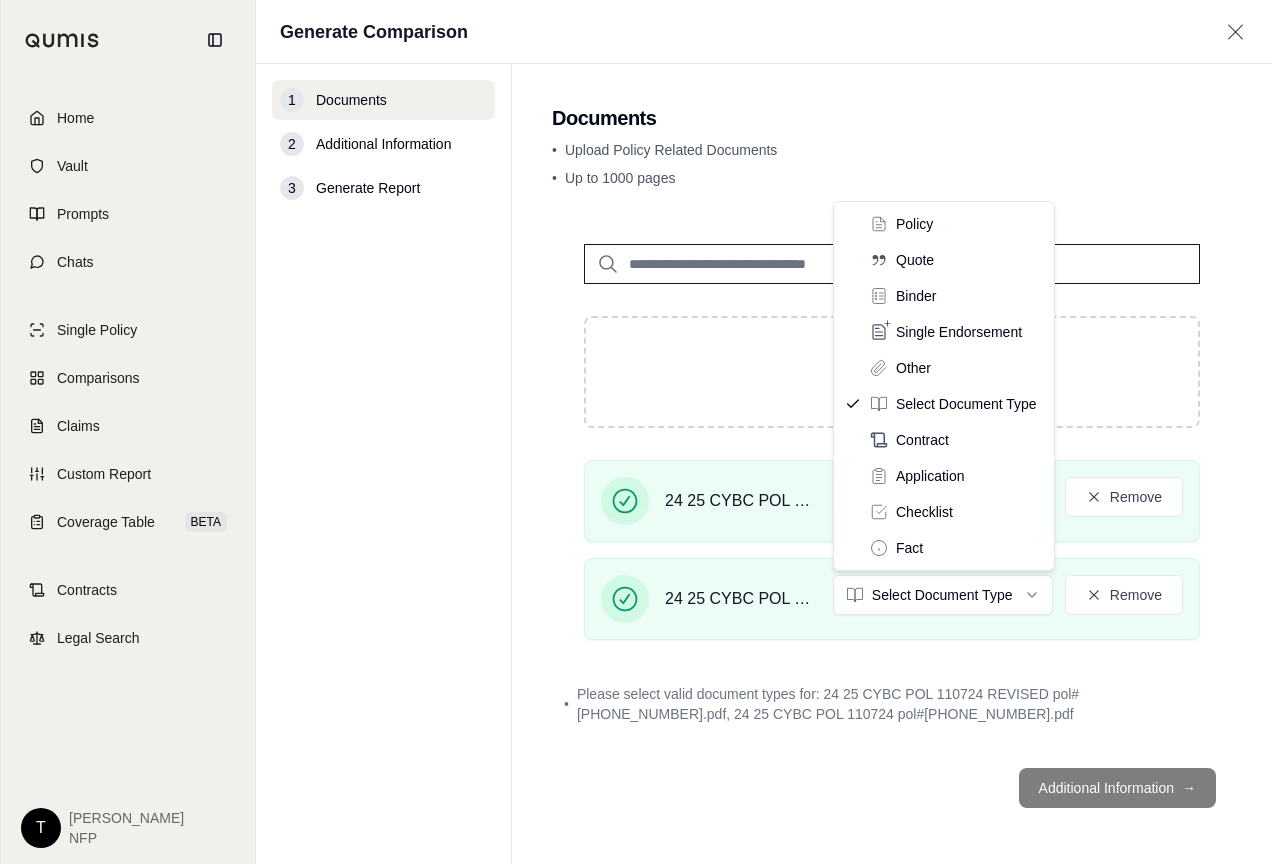 drag, startPoint x: 873, startPoint y: 218, endPoint x: 875, endPoint y: 233, distance: 15.132746 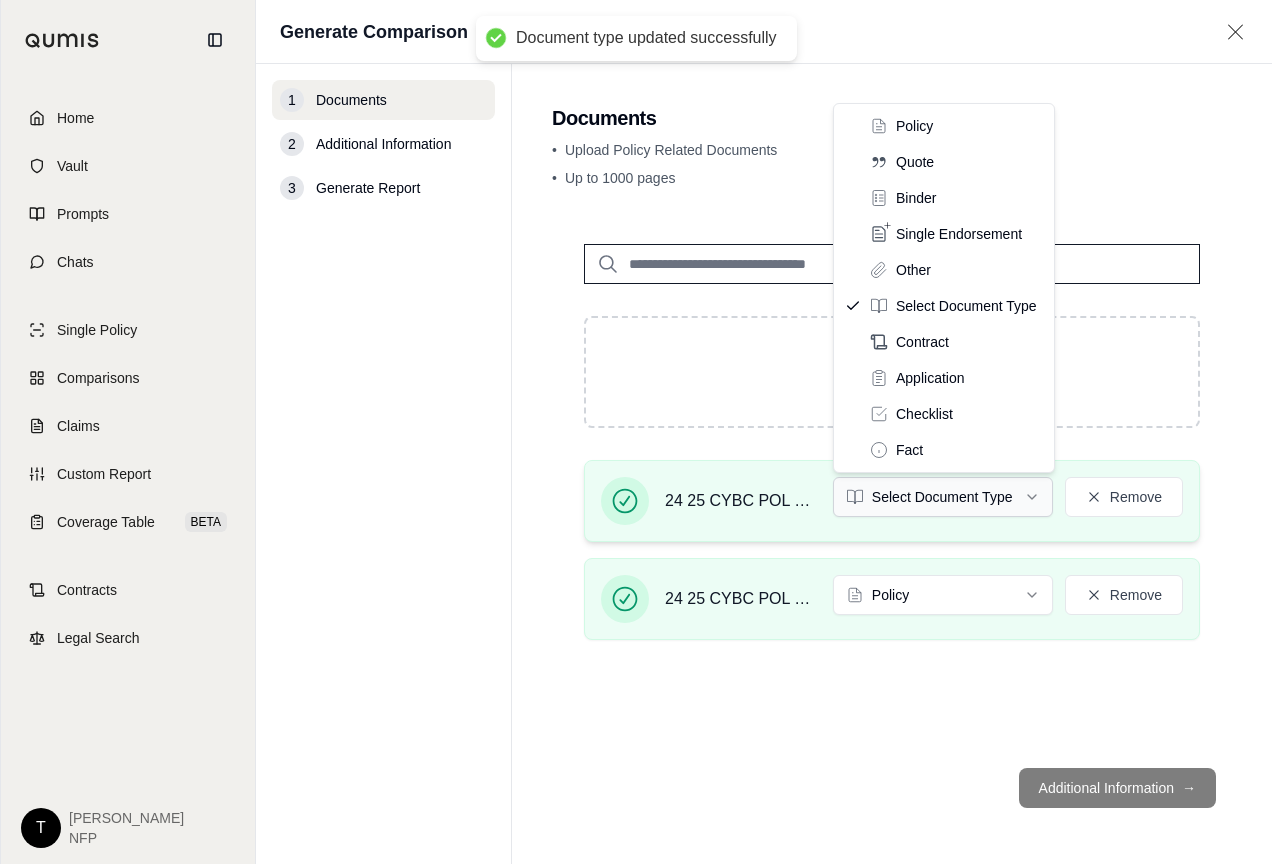 click on "Document type updated successfully Home Vault Prompts Chats Single Policy Comparisons Claims Custom Report Coverage Table BETA Contracts Legal Search T [PERSON_NAME] NFP Generate Comparison 1 Documents 2 Additional Information 3 Generate Report Documents • Upload Policy Related Documents • Up to 1000 pages Drop files here PDF format only 24 25 CYBC POL 110724 pol#[PHONE_NUMBER].pdf Select Document Type Remove 24 25 CYBC POL 110724 REVISED pol#[PHONE_NUMBER].pdf Policy Remove Additional Information →
Policy Quote Binder Single Endorsement Other Select Document Type Contract Application Checklist Fact" at bounding box center [636, 432] 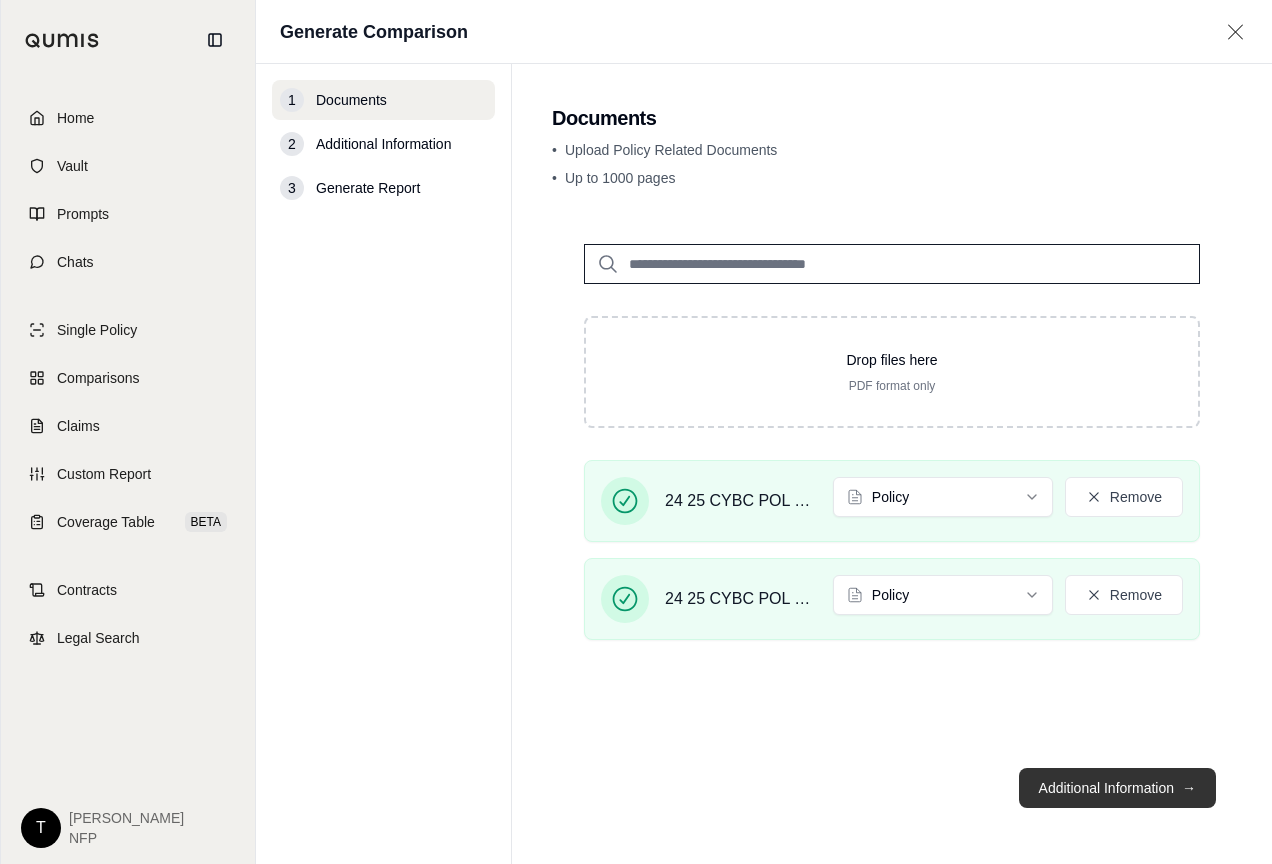 click on "Additional Information →" at bounding box center [1117, 788] 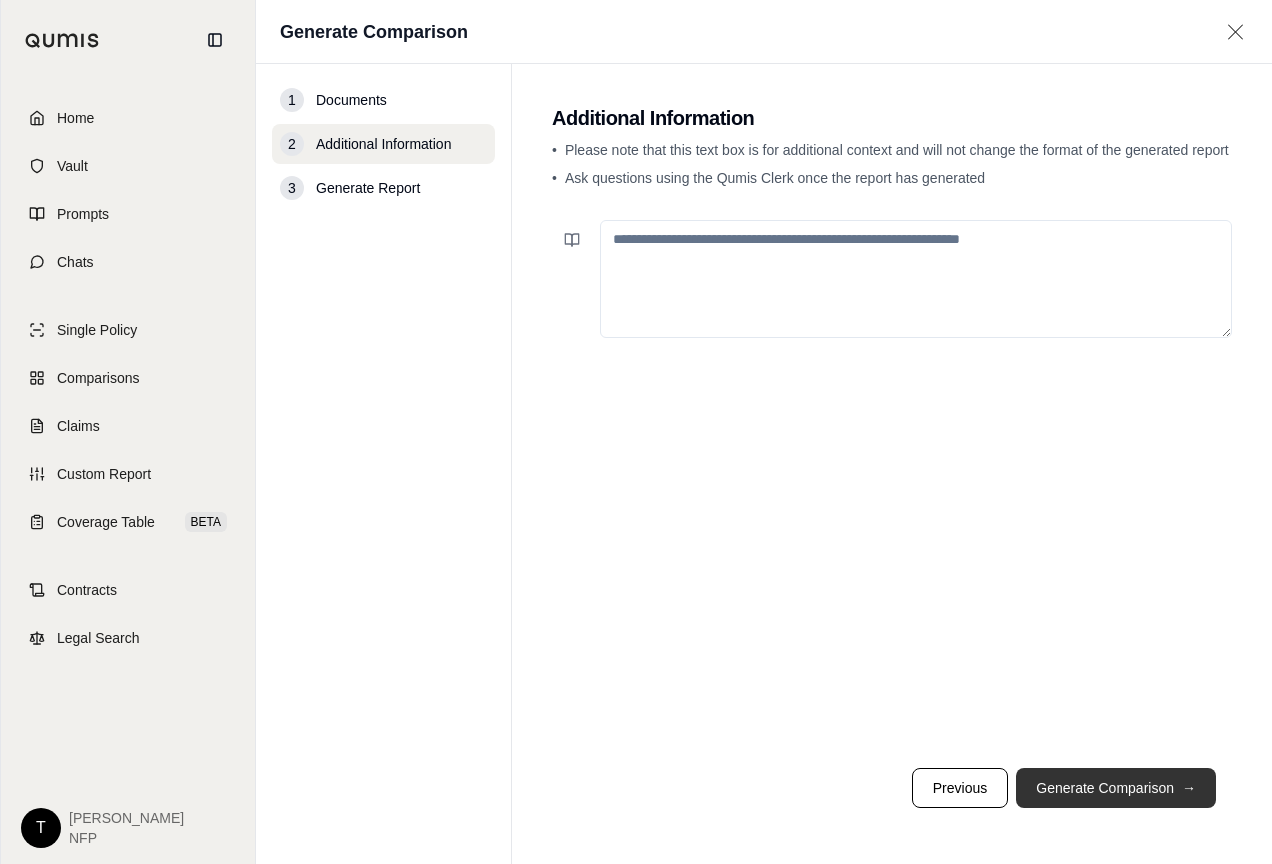 click on "Generate Comparison →" at bounding box center [1116, 788] 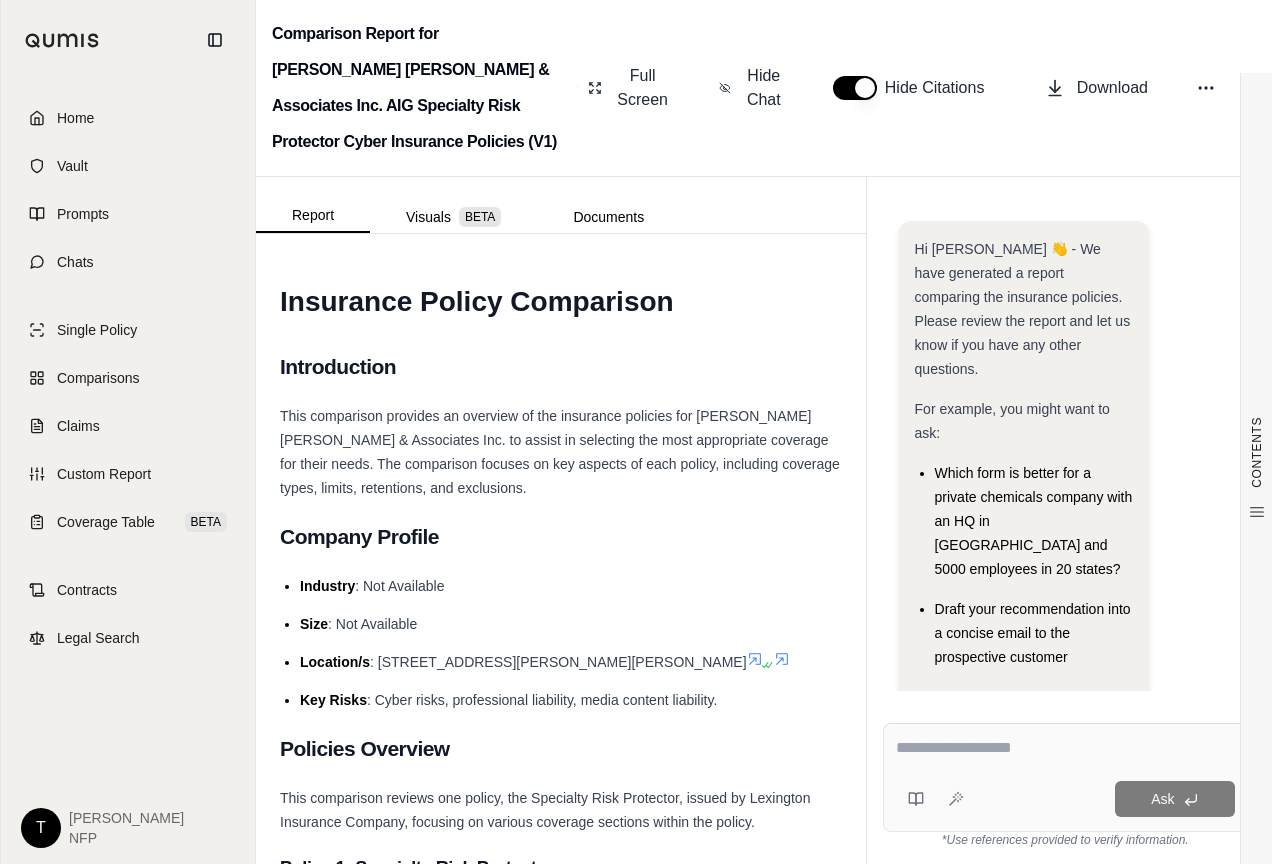 scroll, scrollTop: 0, scrollLeft: 0, axis: both 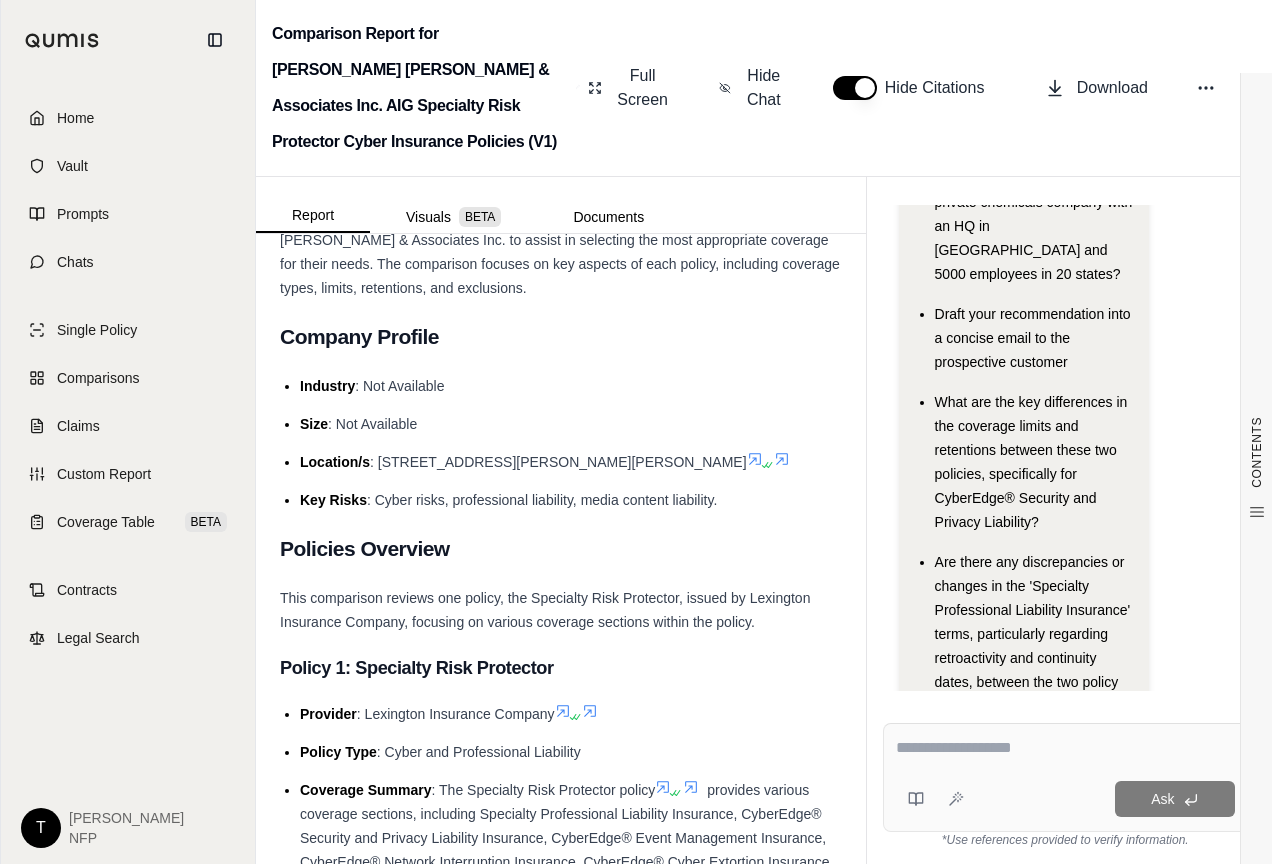 click at bounding box center (1065, 748) 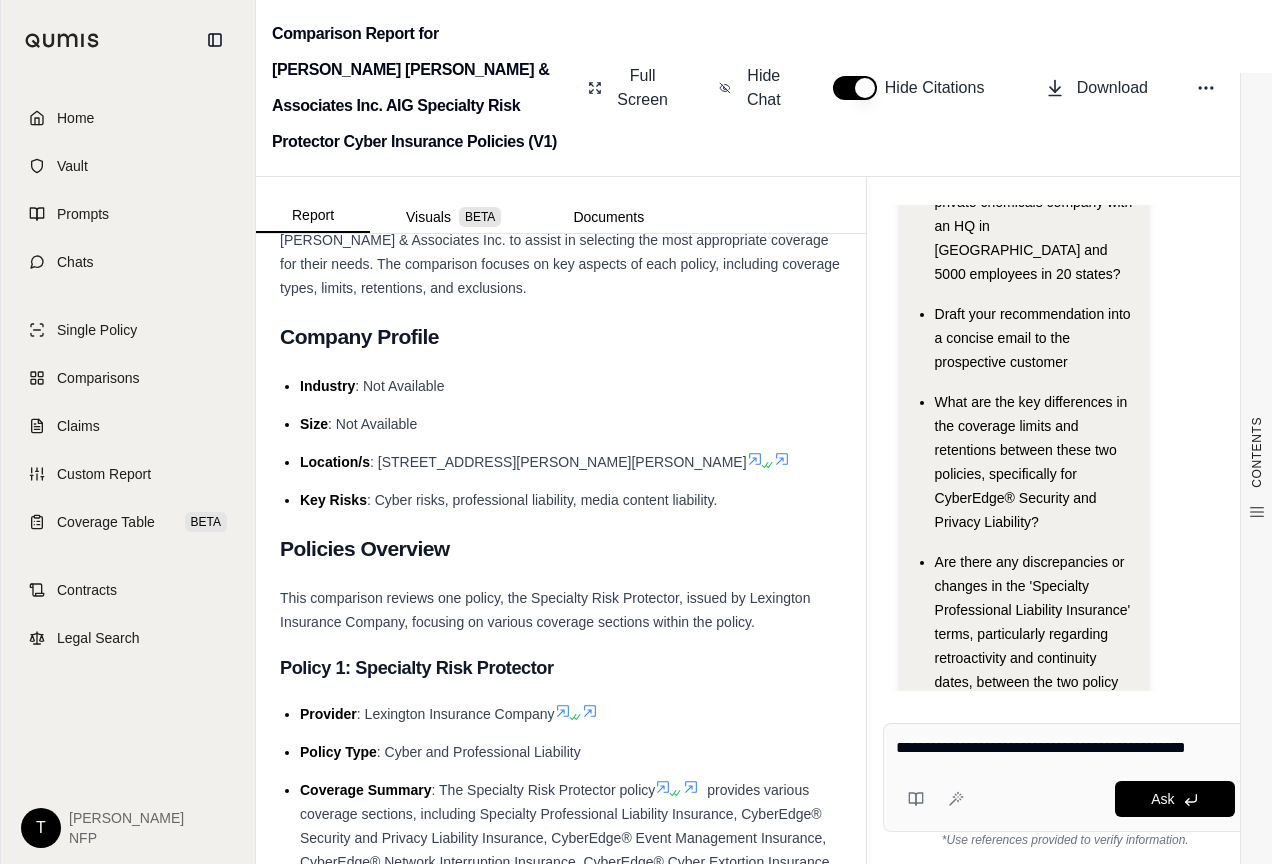 type on "**********" 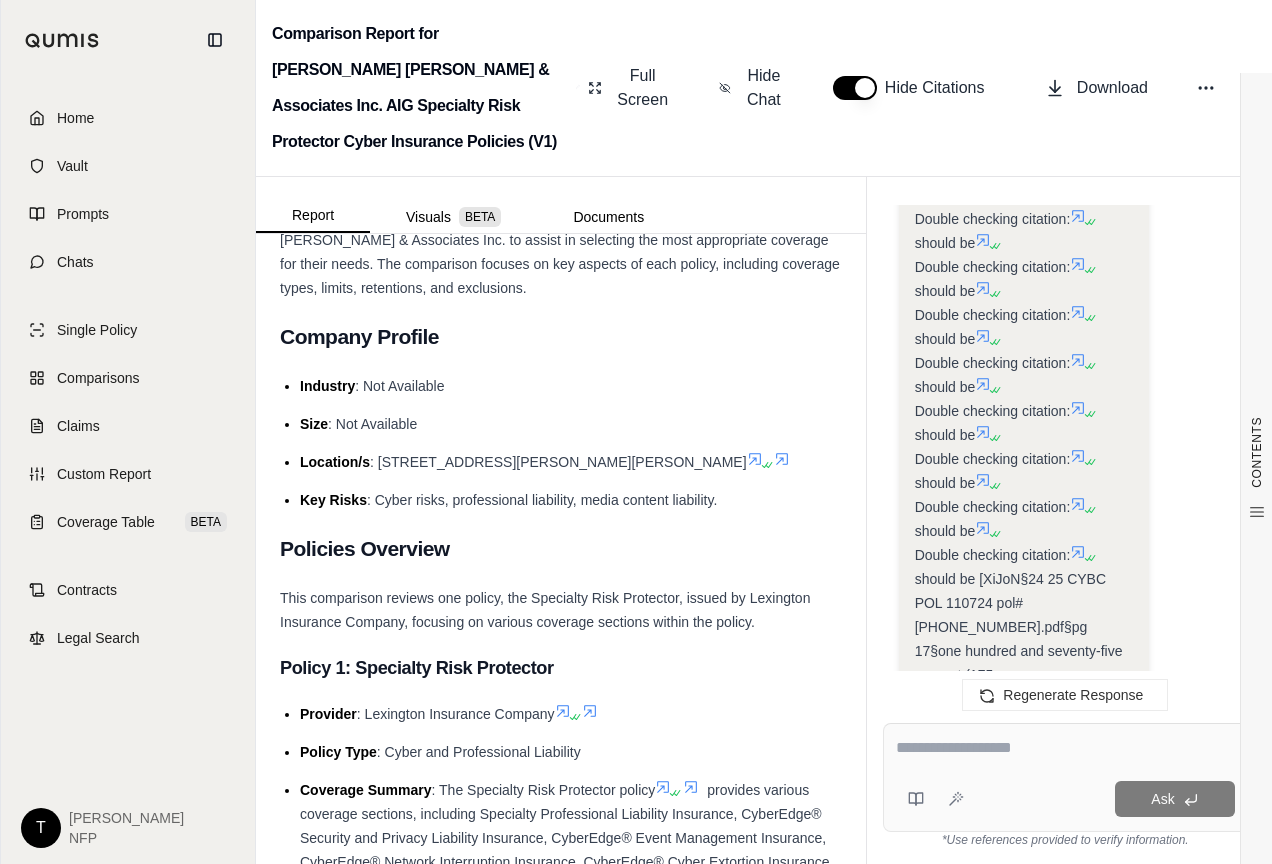 scroll, scrollTop: 6592, scrollLeft: 0, axis: vertical 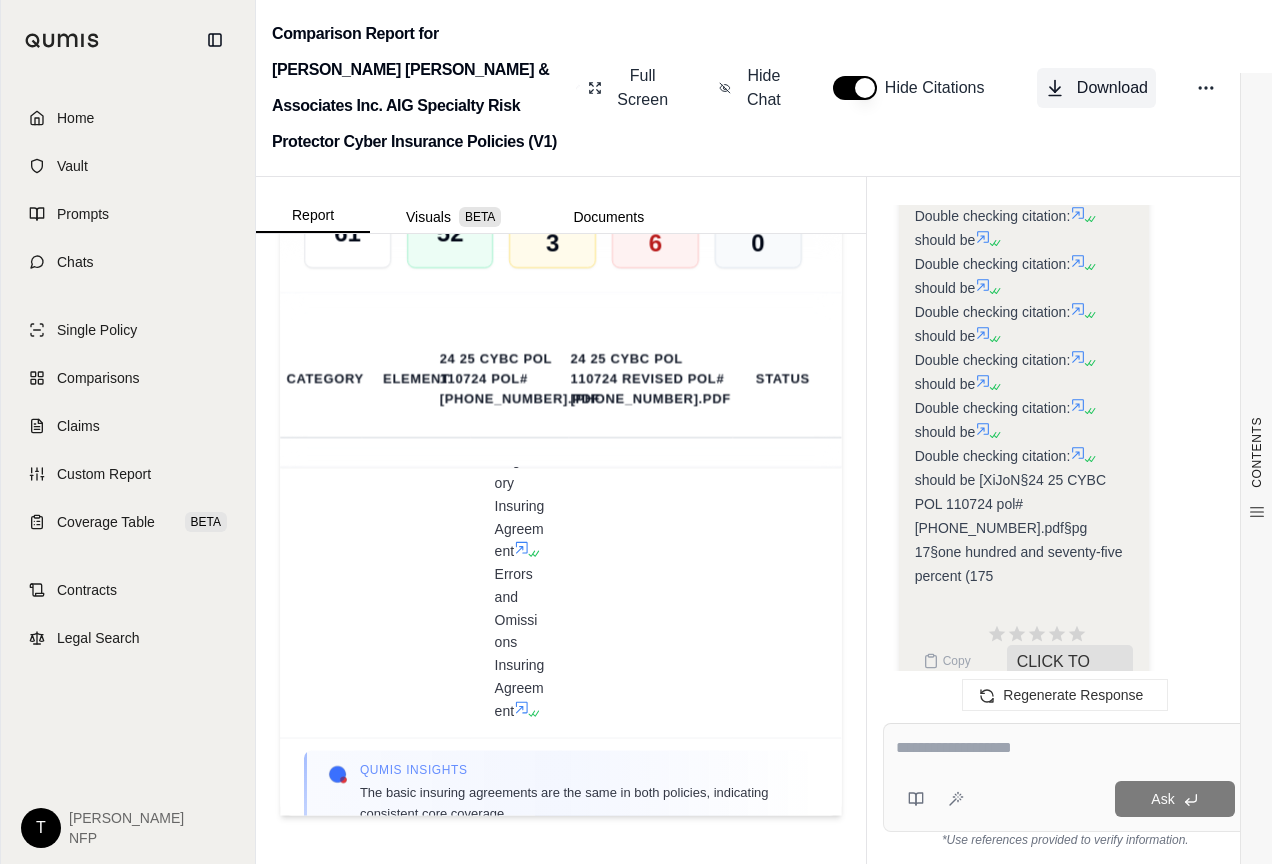 click on "Download" at bounding box center (1096, 88) 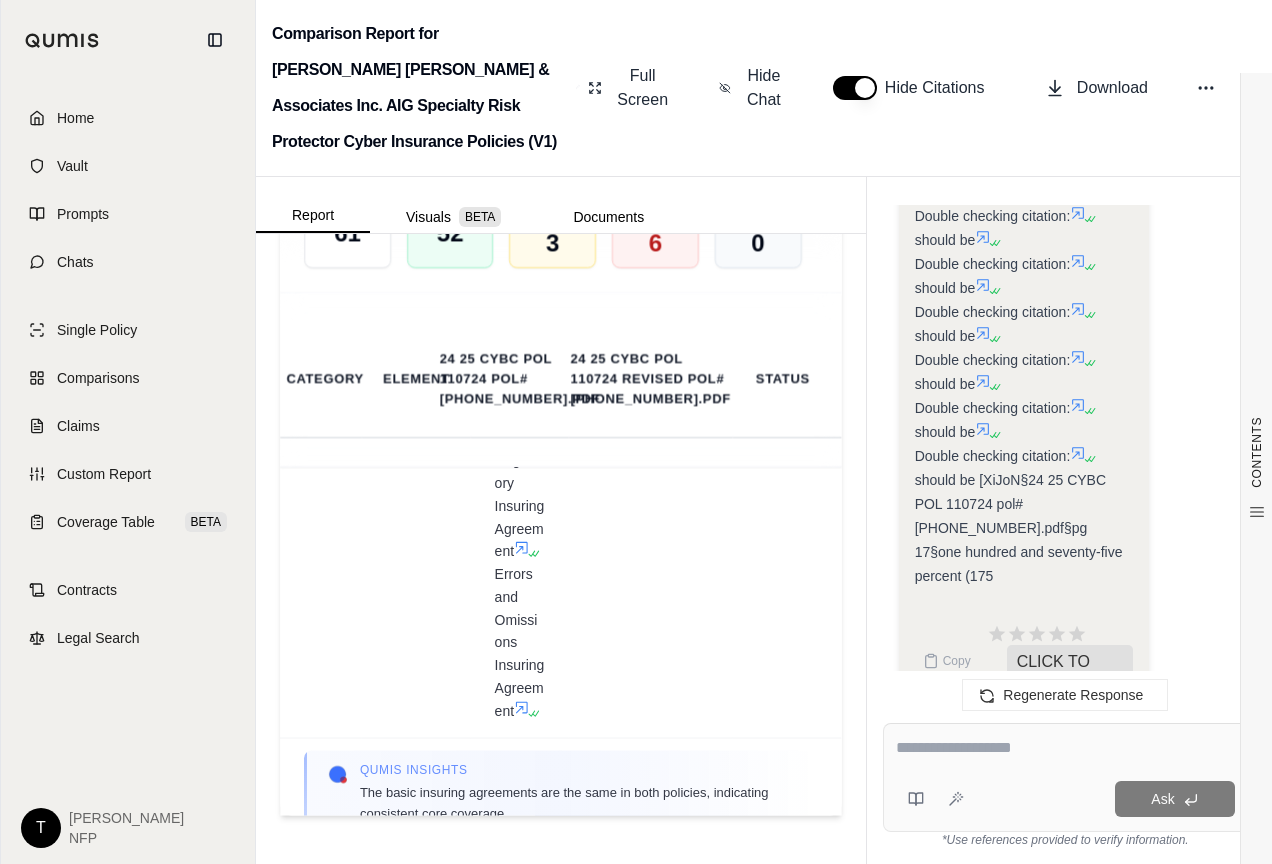 click on "Full Screen Hide Chat Hide Citations Download" at bounding box center (918, 88) 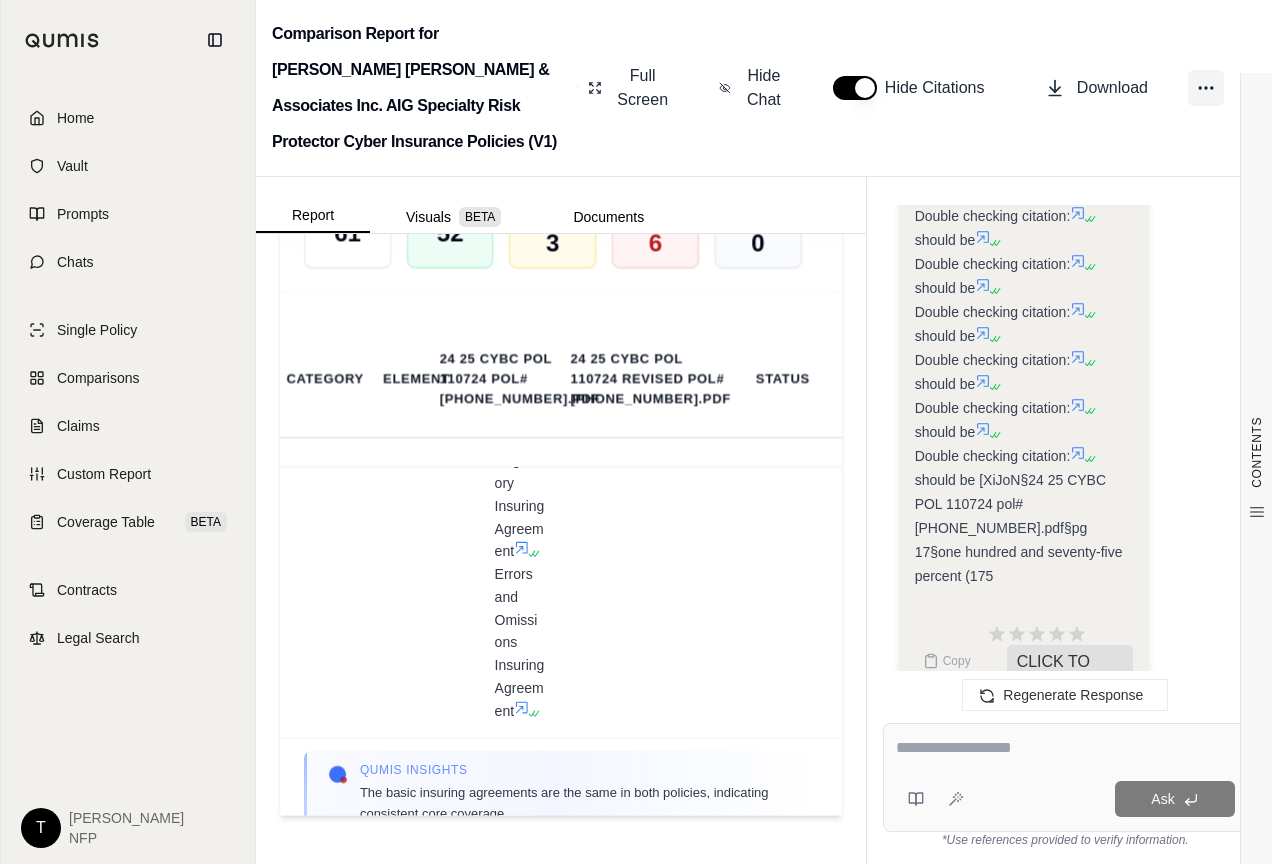 click 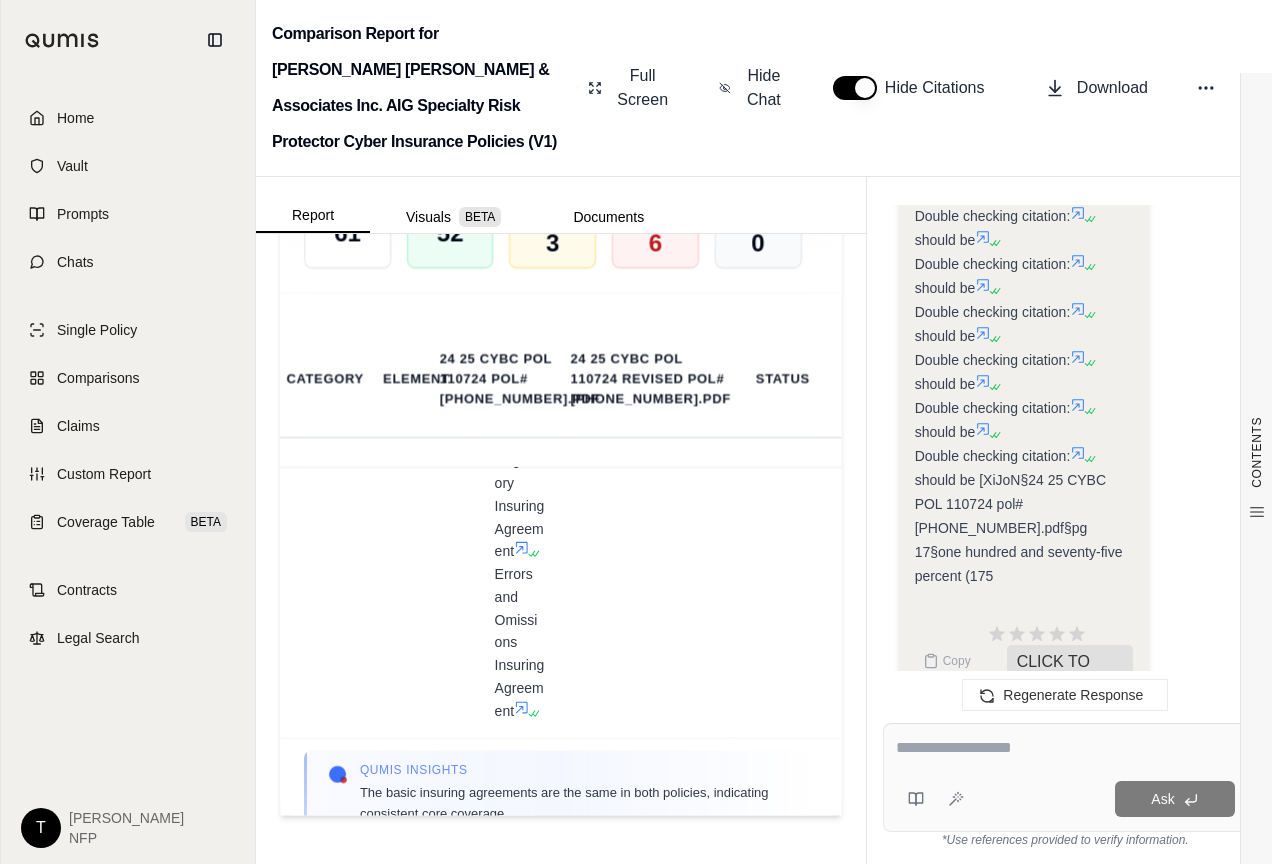 click on "Comparison Report for [PERSON_NAME] [PERSON_NAME] & Associates Inc. AIG Specialty Risk Protector Cyber Insurance Policies  (V1) Full Screen Hide Chat Hide Citations Download" at bounding box center (764, 88) 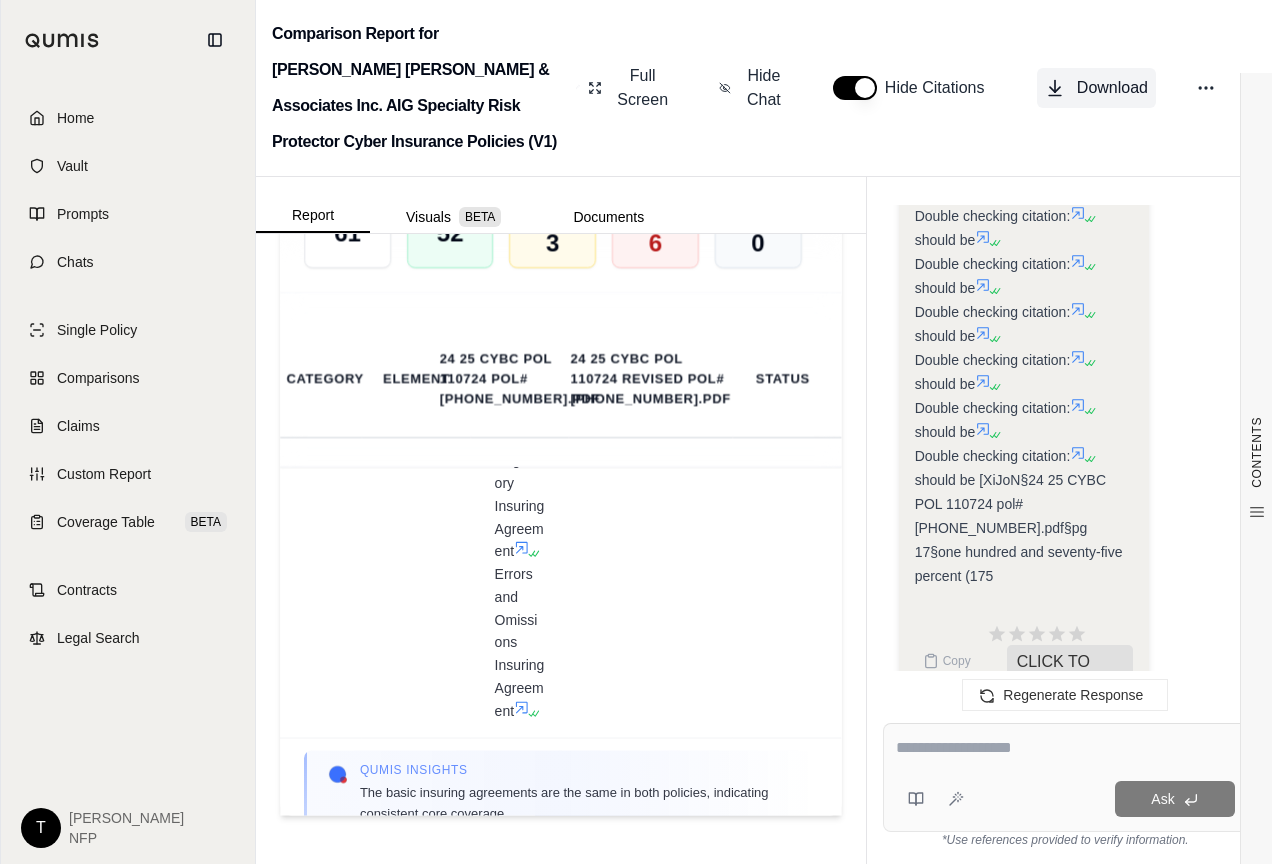 click on "Download" at bounding box center (1112, 88) 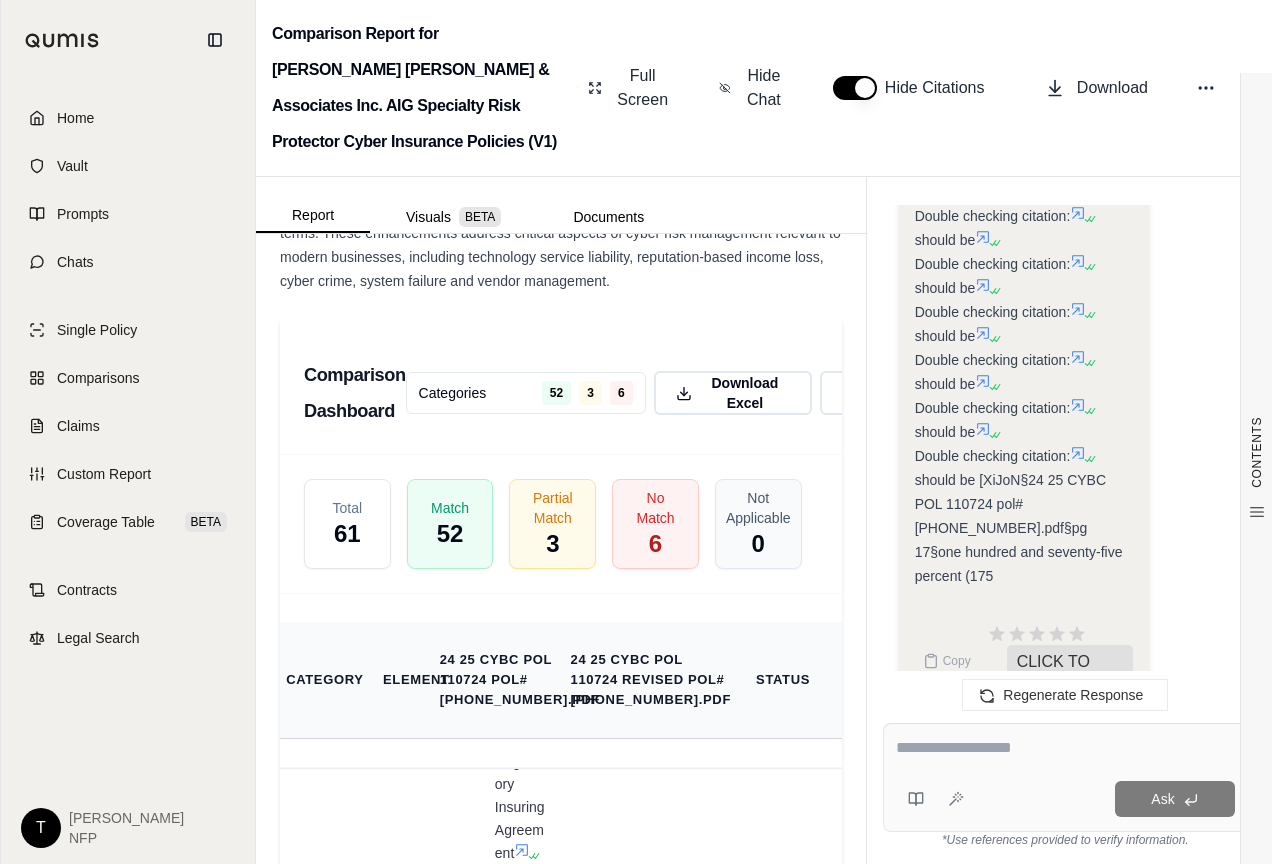 scroll, scrollTop: 5870, scrollLeft: 0, axis: vertical 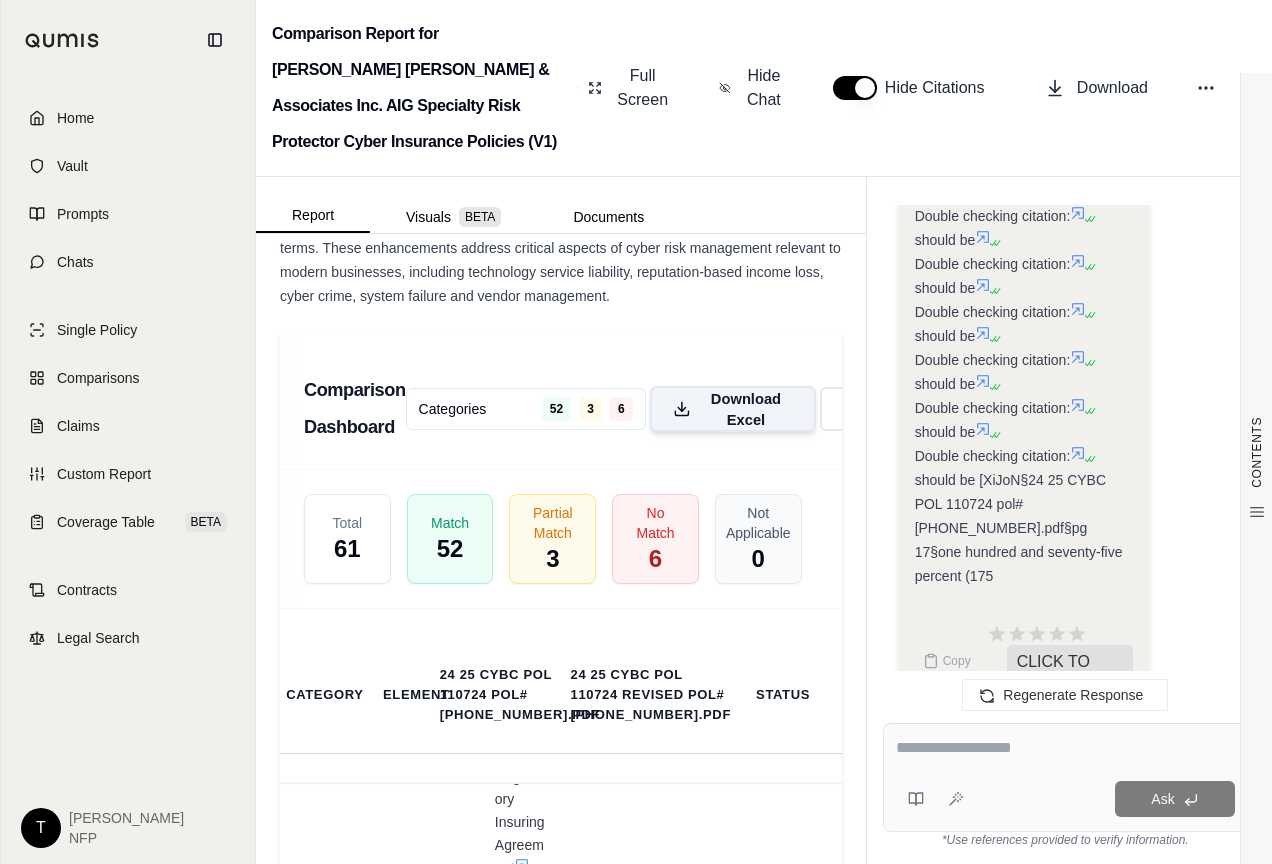 click on "Download Excel" at bounding box center [746, 409] 